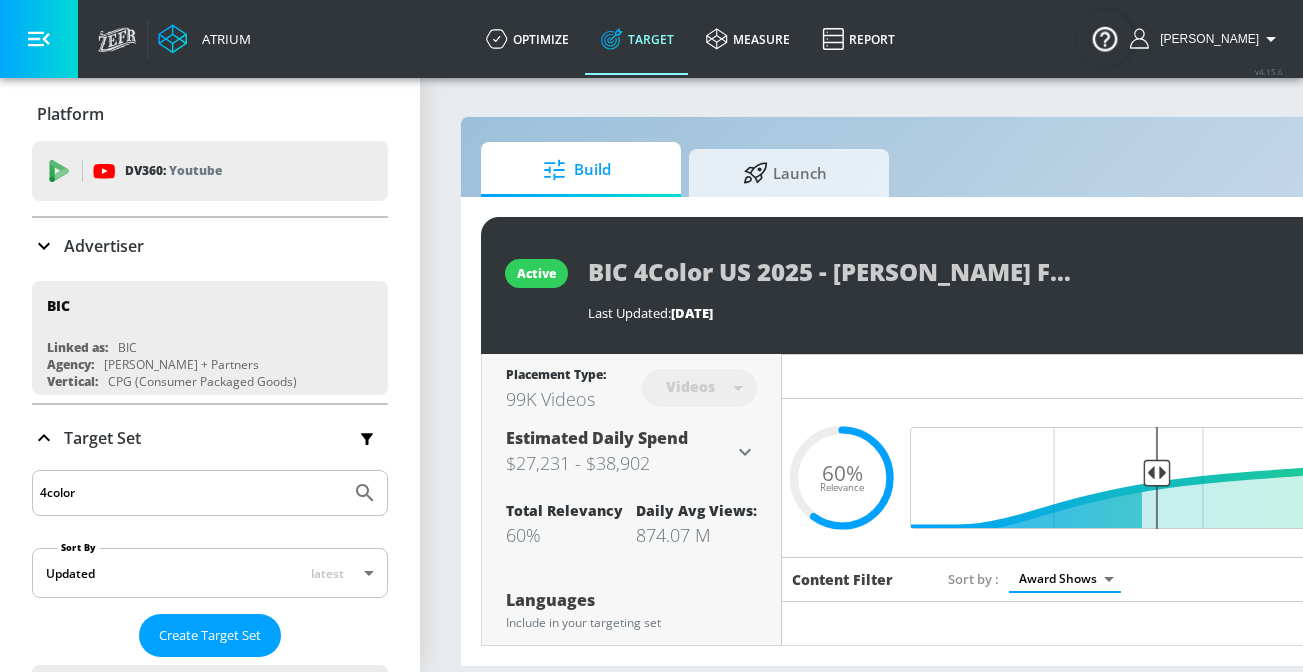 scroll, scrollTop: 0, scrollLeft: 0, axis: both 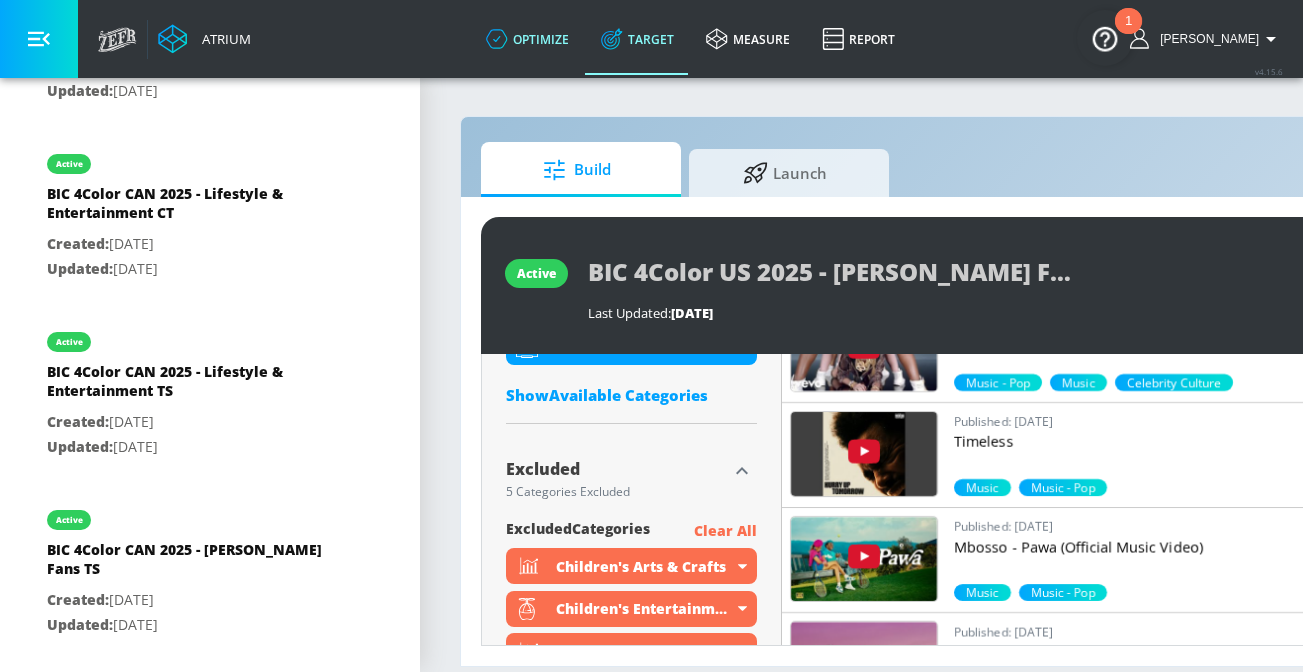 click on "optimize" at bounding box center (527, 39) 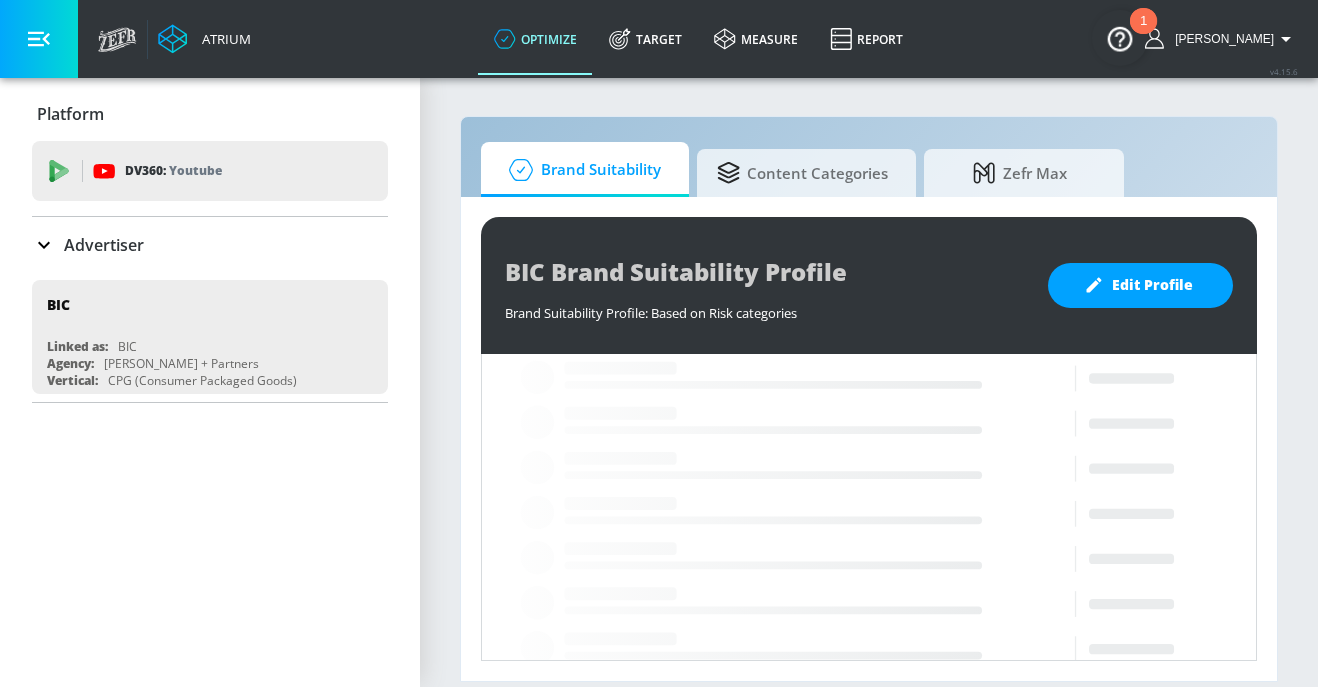 scroll, scrollTop: 0, scrollLeft: 0, axis: both 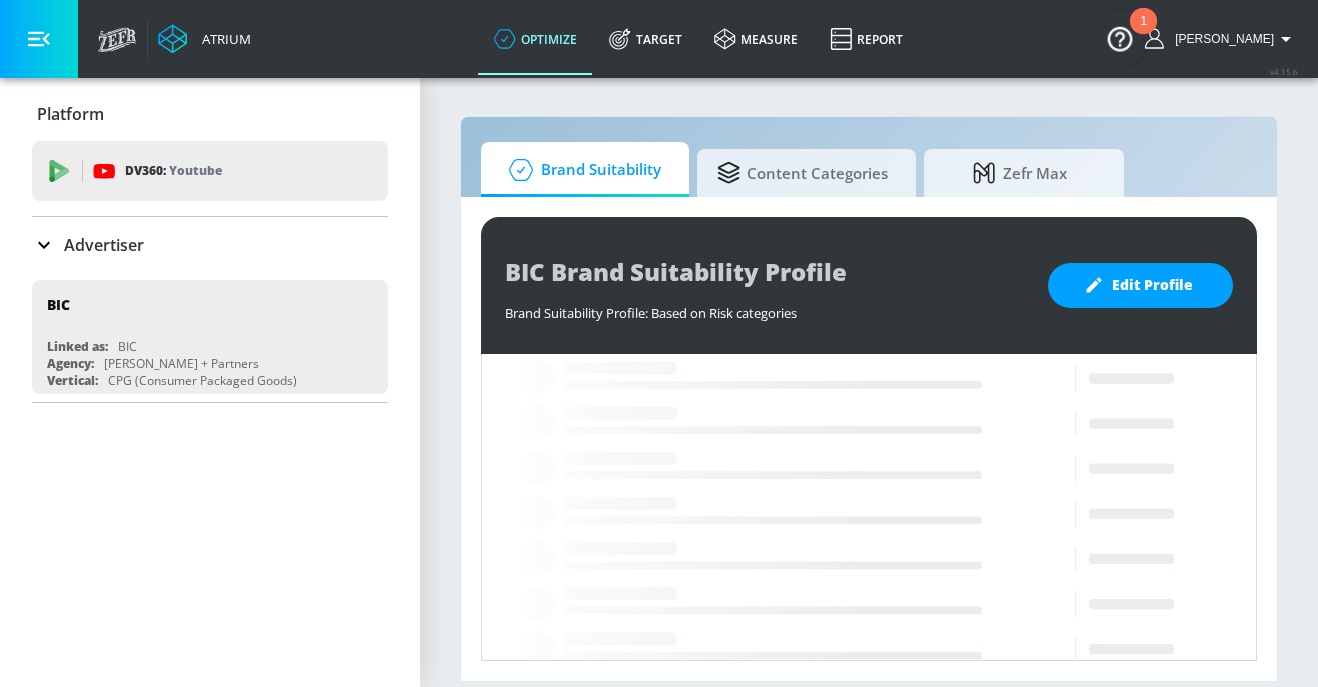 click on "Advertiser" at bounding box center [210, 245] 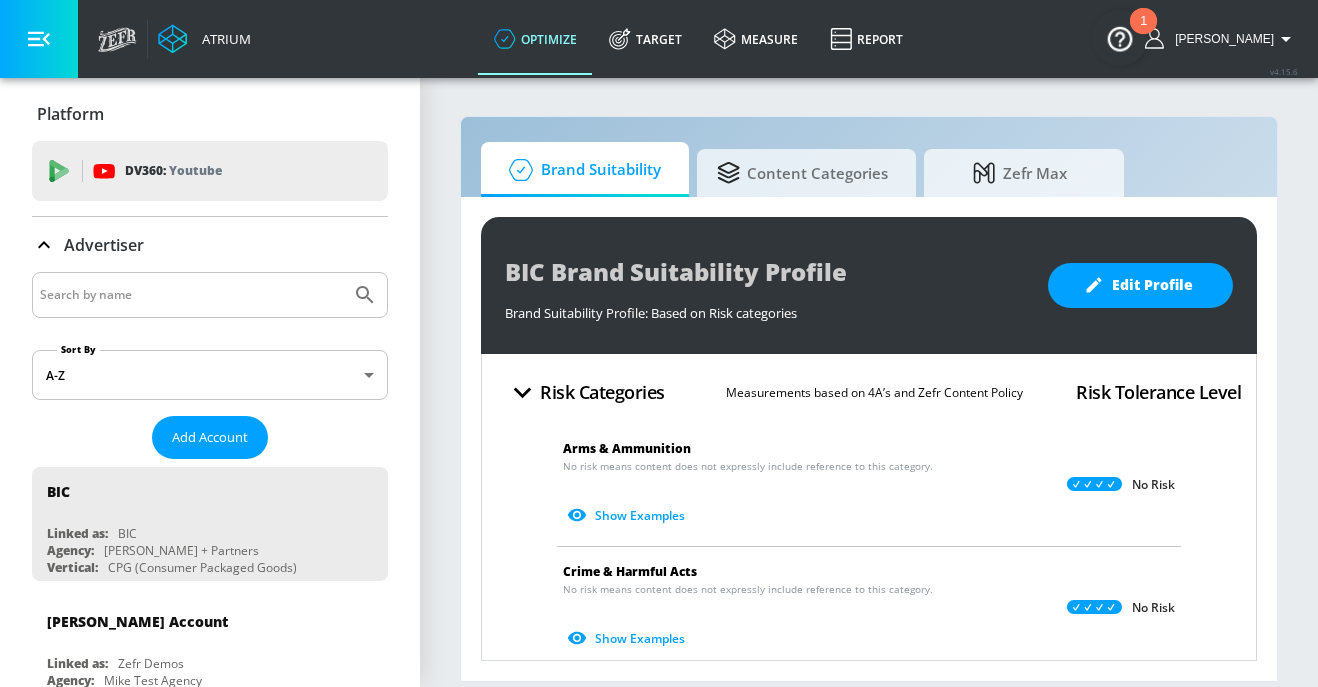 click at bounding box center (191, 295) 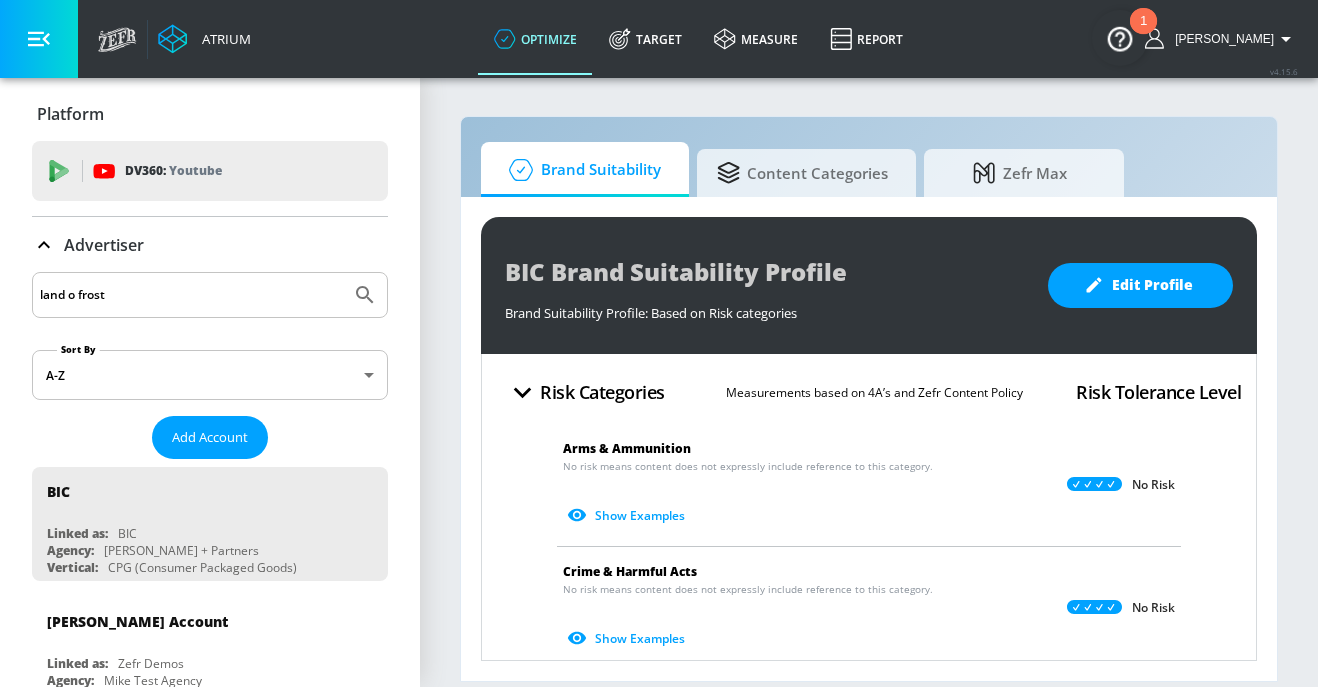click at bounding box center (365, 295) 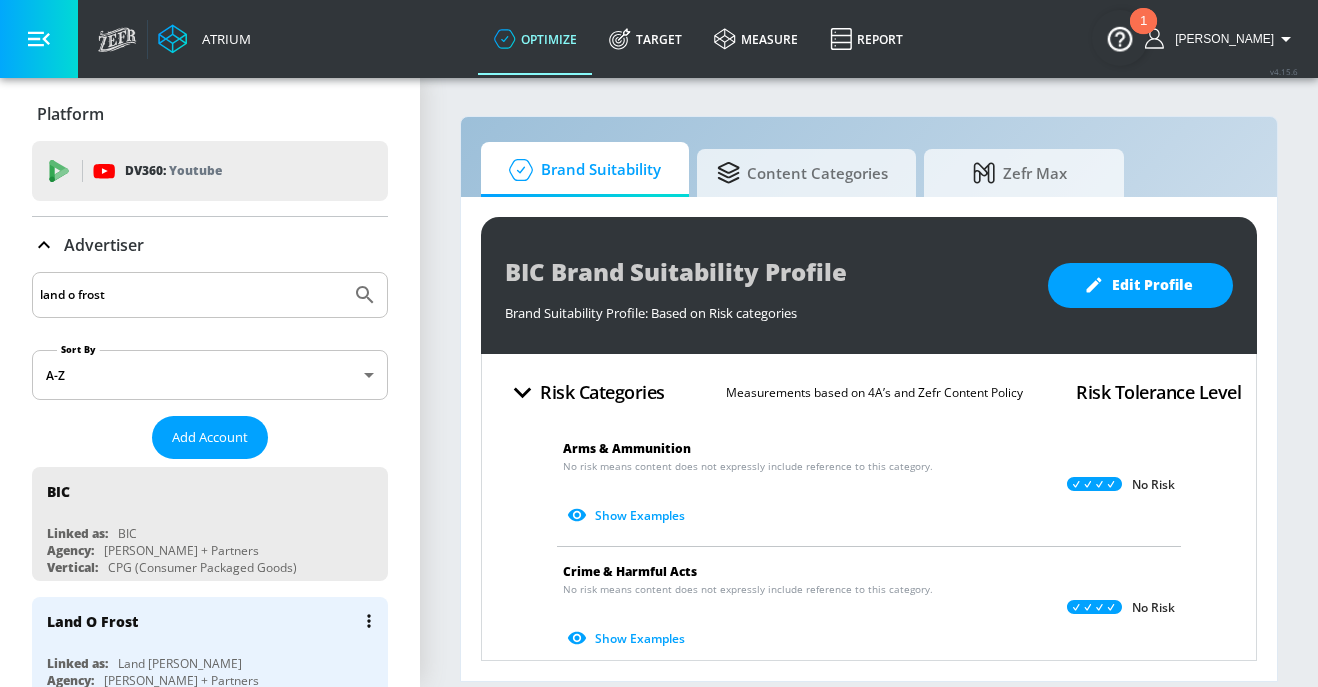 click on "Land O Frost" at bounding box center [215, 621] 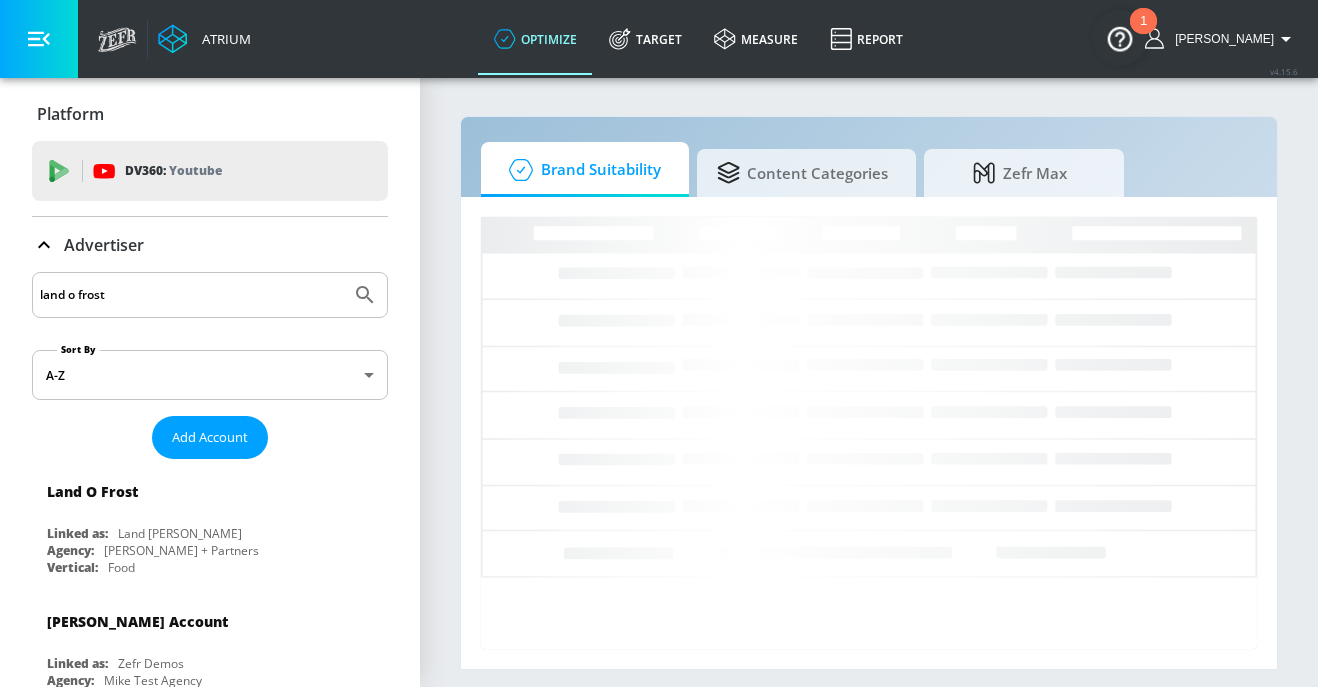 click on "land o frost" at bounding box center [191, 295] 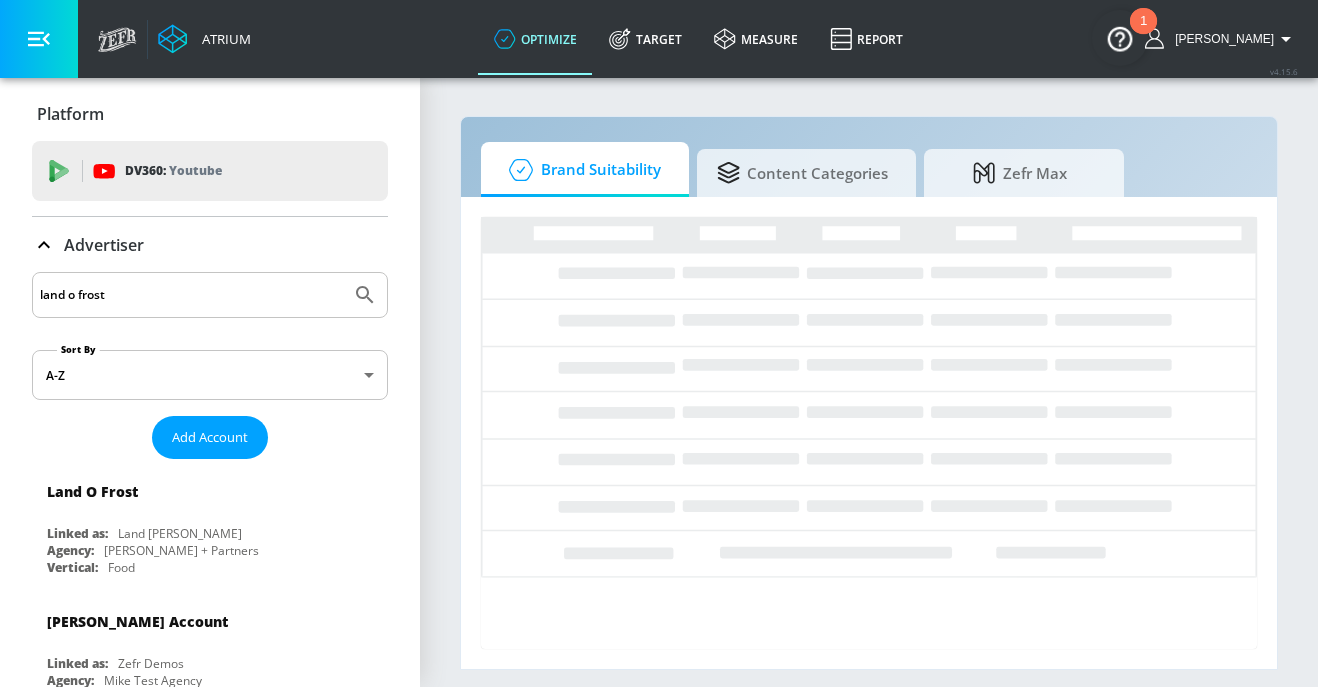 click on "land o frost" at bounding box center (191, 295) 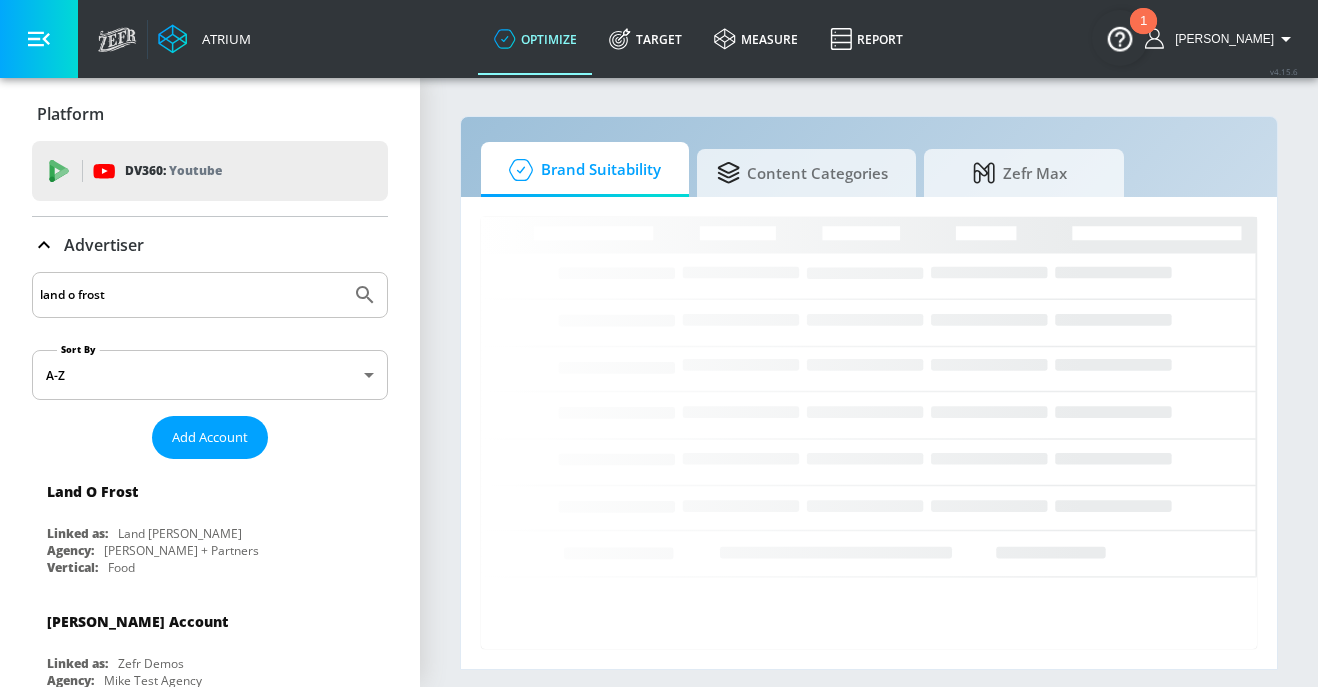 drag, startPoint x: 206, startPoint y: 297, endPoint x: -121, endPoint y: 296, distance: 327.00153 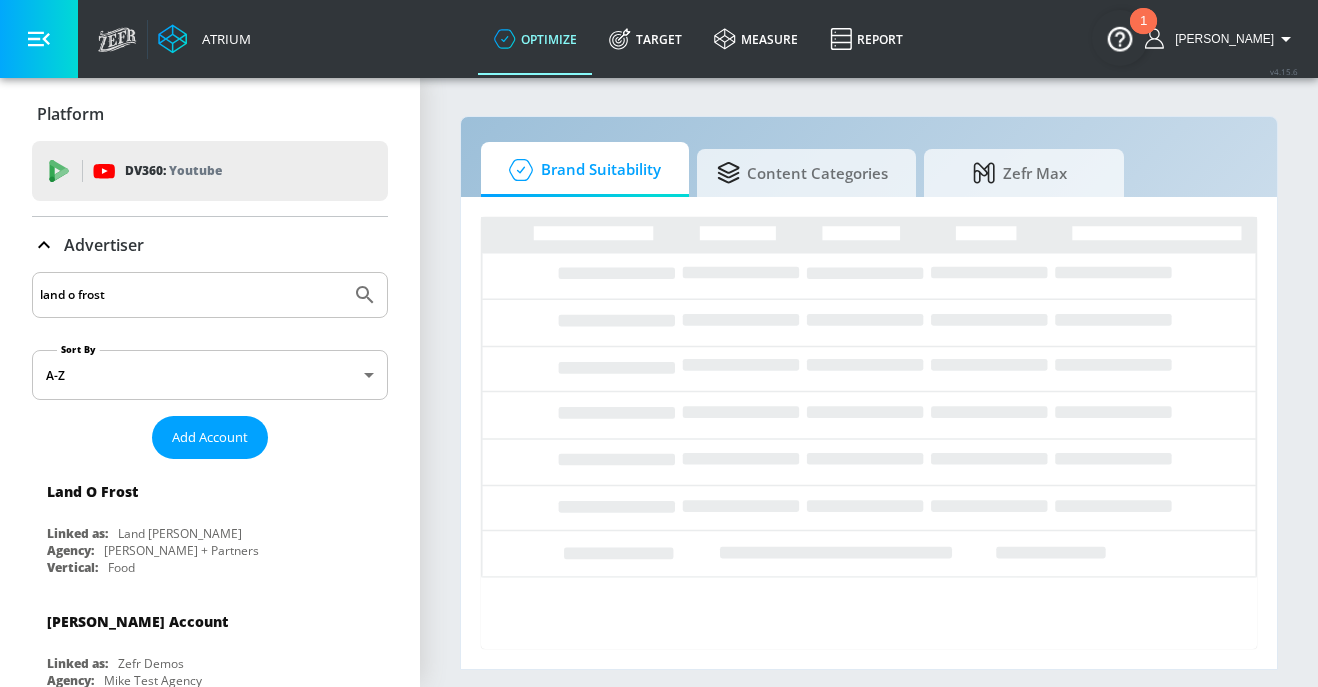 click on "Atrium optimize Target measure Report optimize Target measure Report v 4.15.6 [PERSON_NAME] Platform DV360:   Youtube DV360:   Youtube Advertiser land o frost Sort By A-Z asc ​ Add Account Land O Frost Linked as: Land [PERSON_NAME] Agency: [PERSON_NAME] + Partners Vertical: Food [PERSON_NAME] Test Account Linked as: Zefr Demos Agency: [PERSON_NAME] Test Agency Vertical: Fashion [PERSON_NAME] TEST Linked as: Zefr Demos Agency: [PERSON_NAME] TEST Vertical: Other KZ Test  Linked as: Zefr Demos Agency: [PERSON_NAME] test  Vertical: Other Test Linked as: Zefr Demos Agency: Test Vertical: Travel Shaq Test Account Linked as: Zefr Demos Agency: Zefr Vertical: Software Benz TEST Linked as: Zefr Demos Agency: ZEFR Vertical: Other Parry Test Linked as: Zefr Demos Agency: Parry Test Vertical: Music Rawan Test Linked as: Zefr Demos Agency: Test Vertical: Entertainment alicyn test Linked as: Zefr Demos Agency: alicyn test Vertical: Healthcare TikTok Brand (TT TESTING) Linked as: TikTok Brand Agency: None Vertical: Other [PERSON_NAME] & [PERSON_NAME][MEDICAL_DATA] Account Linked as: Zefr Demos" at bounding box center [659, 343] 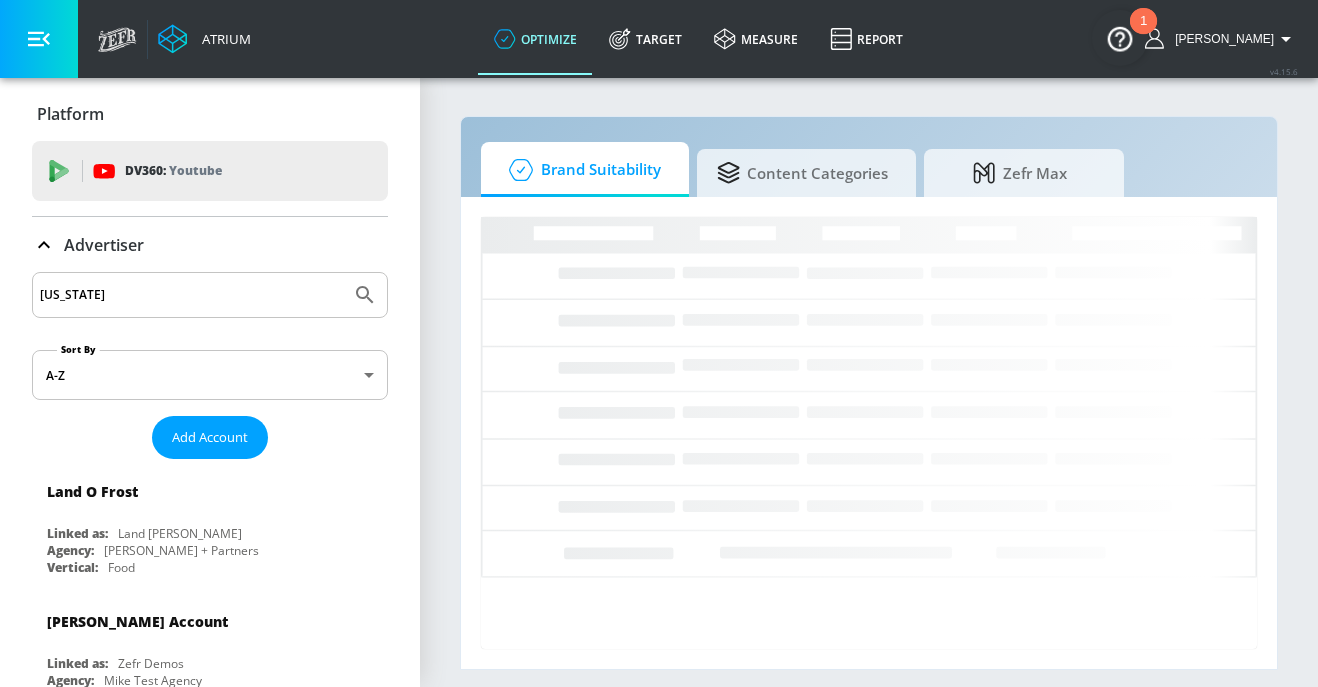 click at bounding box center (365, 295) 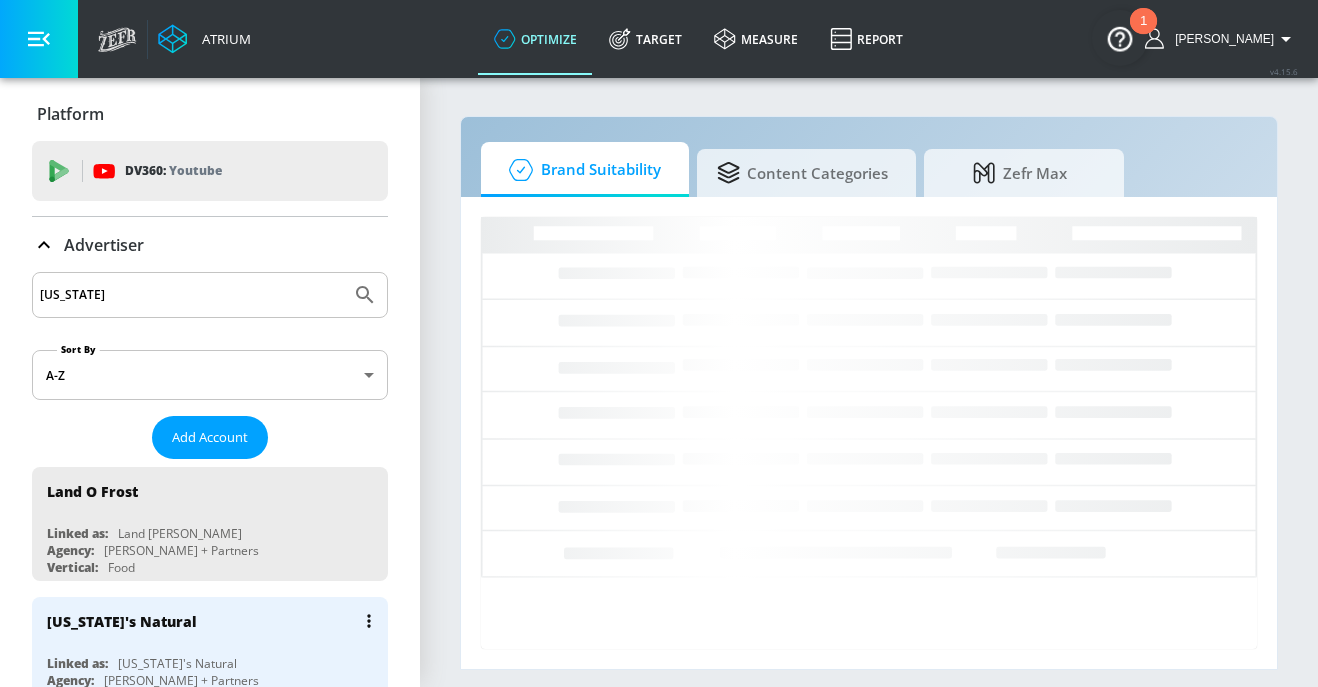 click on "[US_STATE]'s Natural" at bounding box center (215, 621) 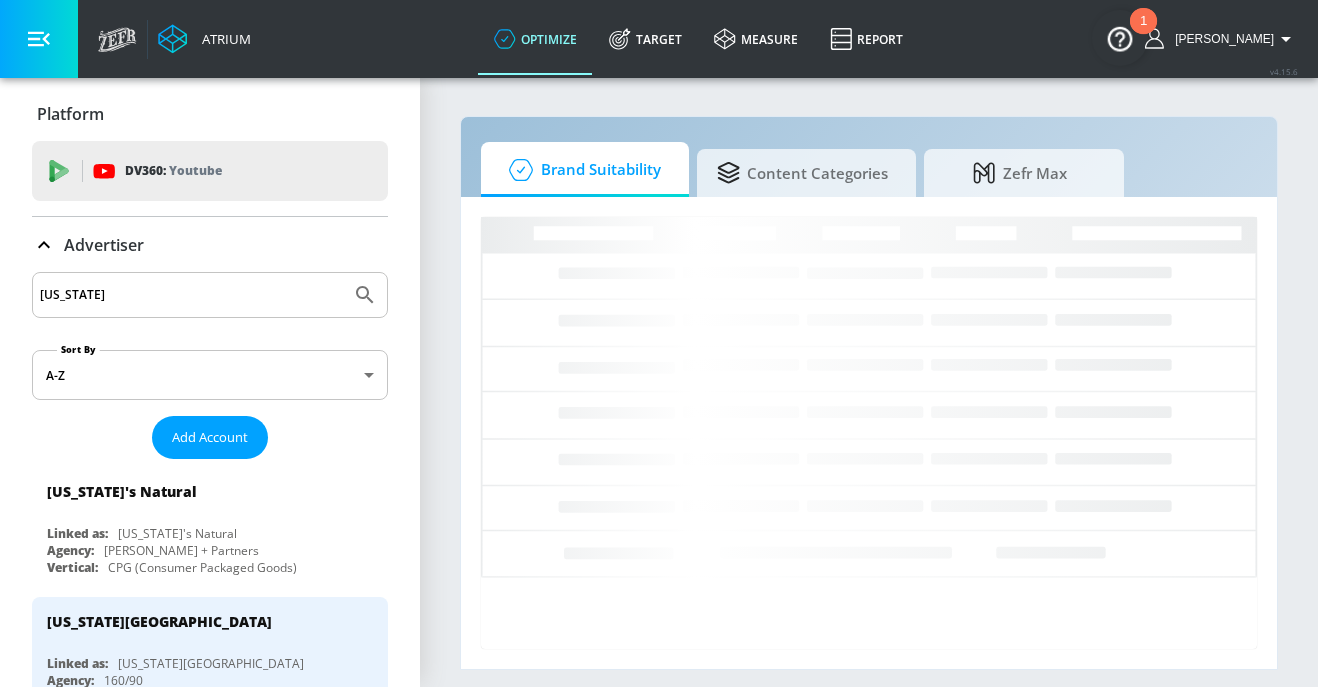 click on "[US_STATE]" at bounding box center (191, 295) 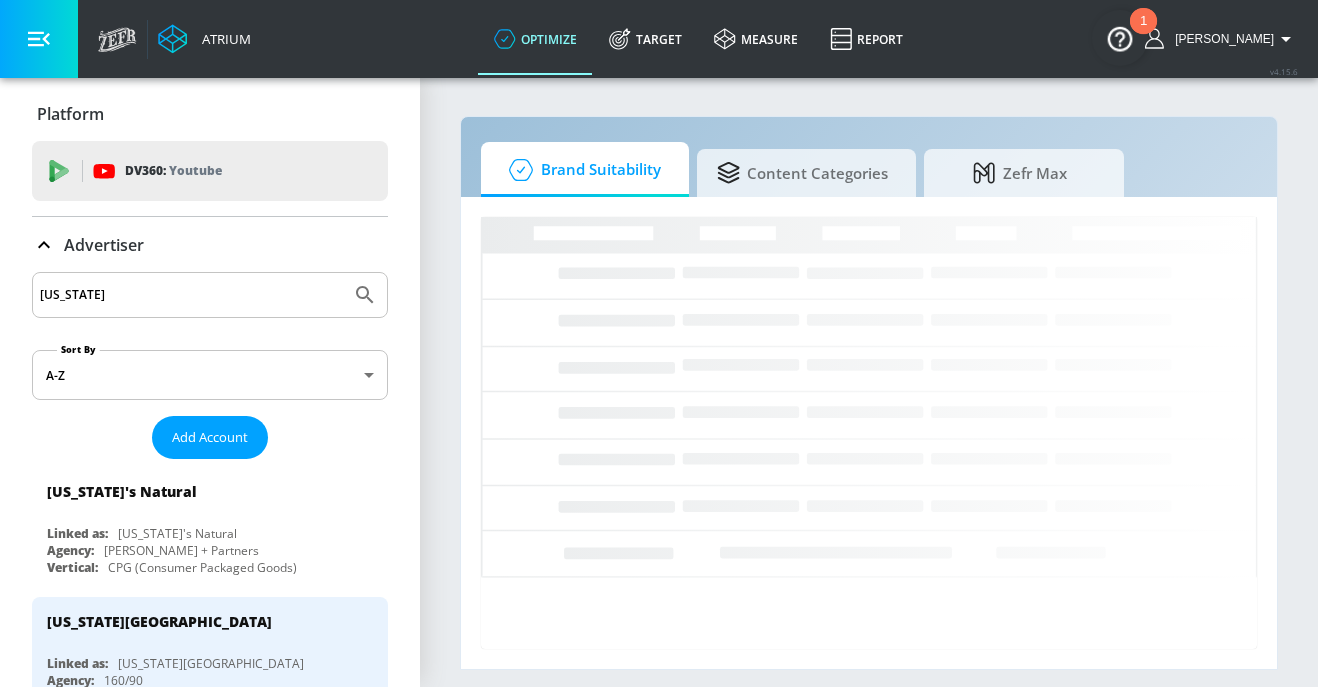 drag, startPoint x: 152, startPoint y: 302, endPoint x: 58, endPoint y: 294, distance: 94.33981 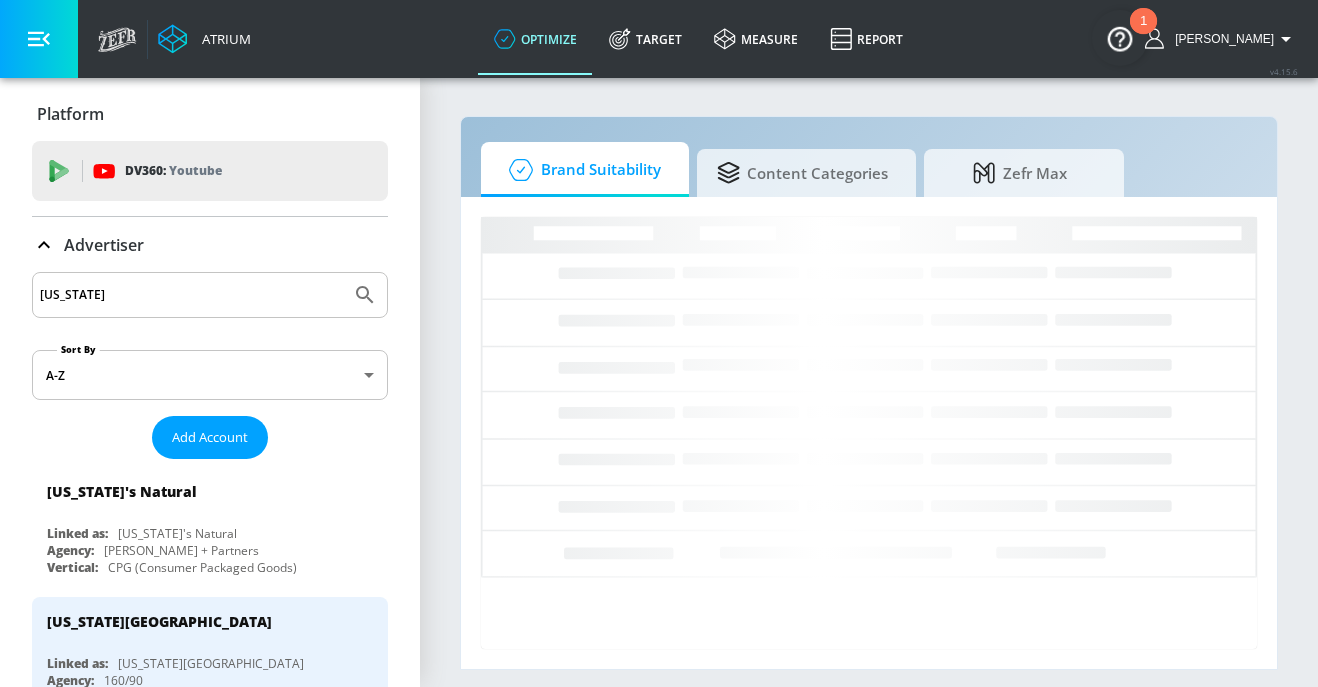 click on "[US_STATE]" at bounding box center [191, 295] 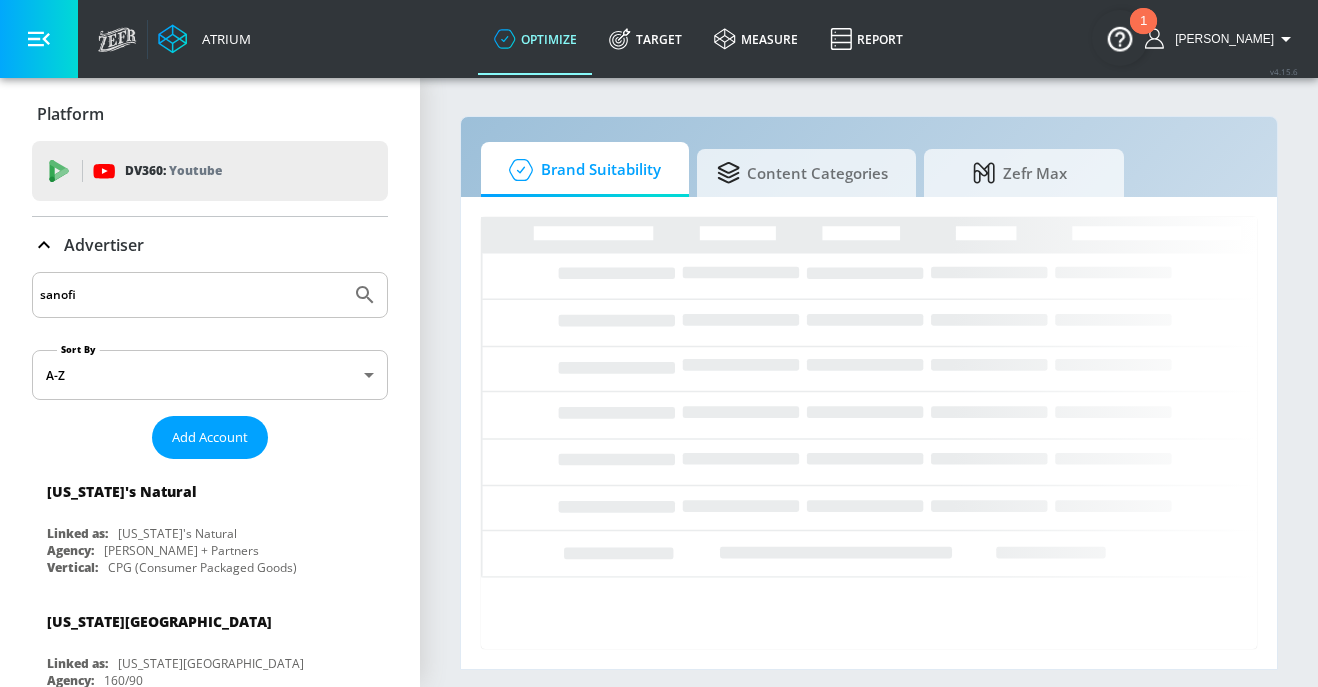 type on "sanofi" 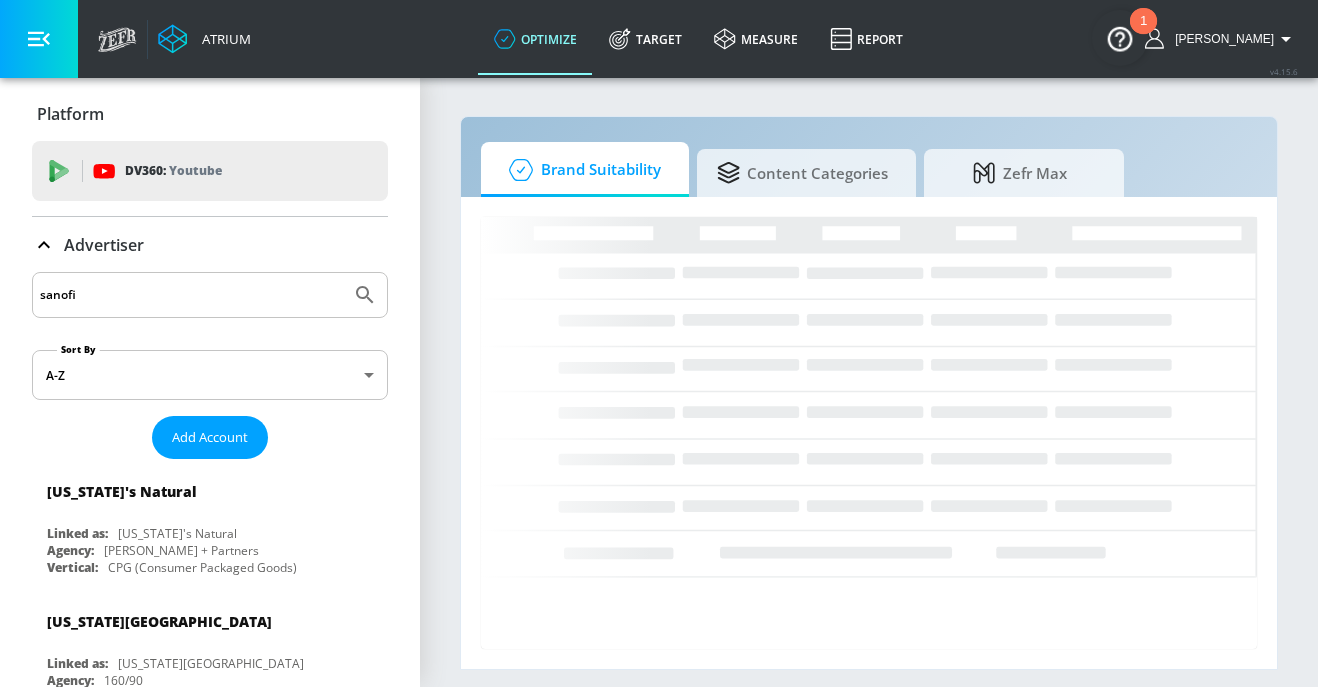 click at bounding box center [365, 295] 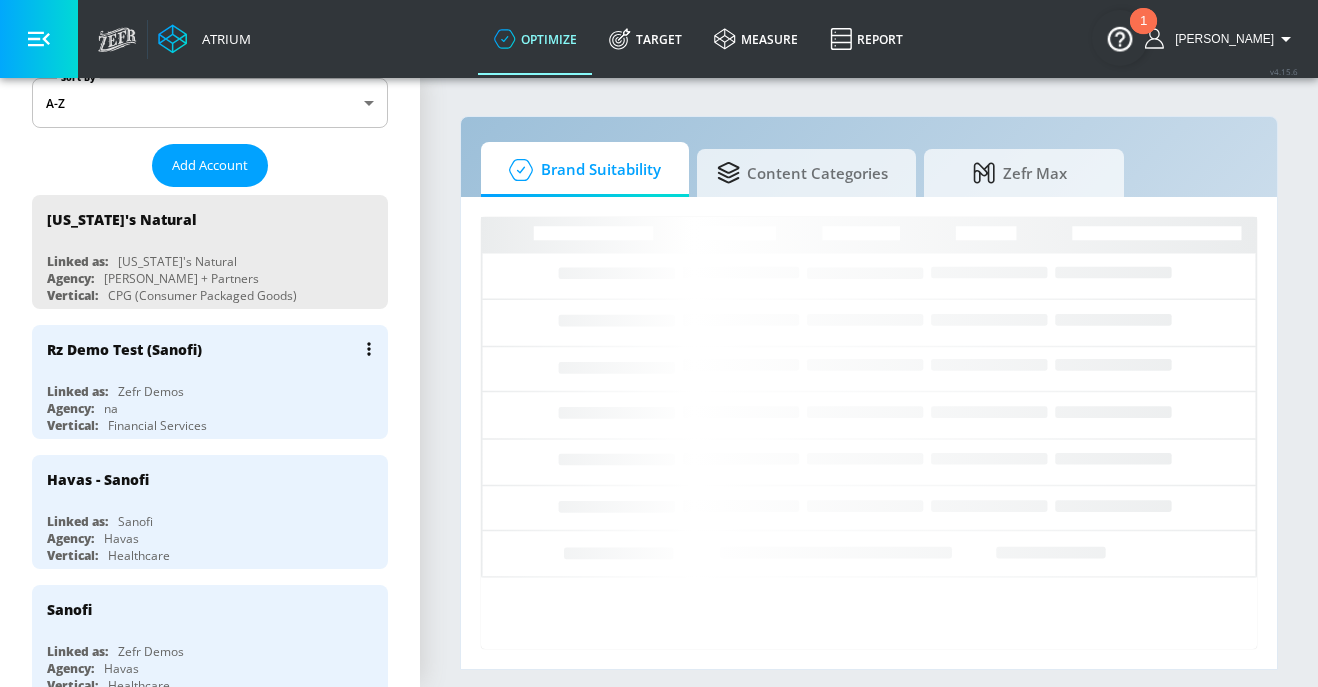 scroll, scrollTop: 315, scrollLeft: 0, axis: vertical 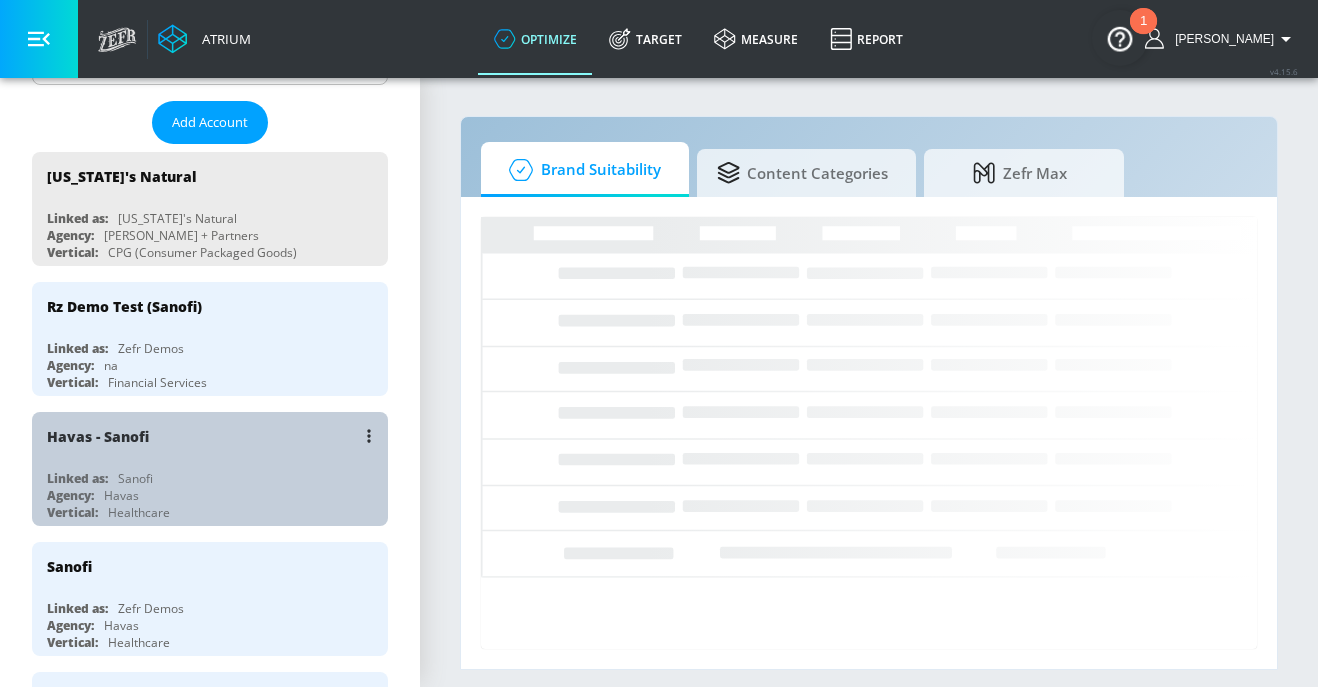 click on "Agency: Havas" at bounding box center [215, 495] 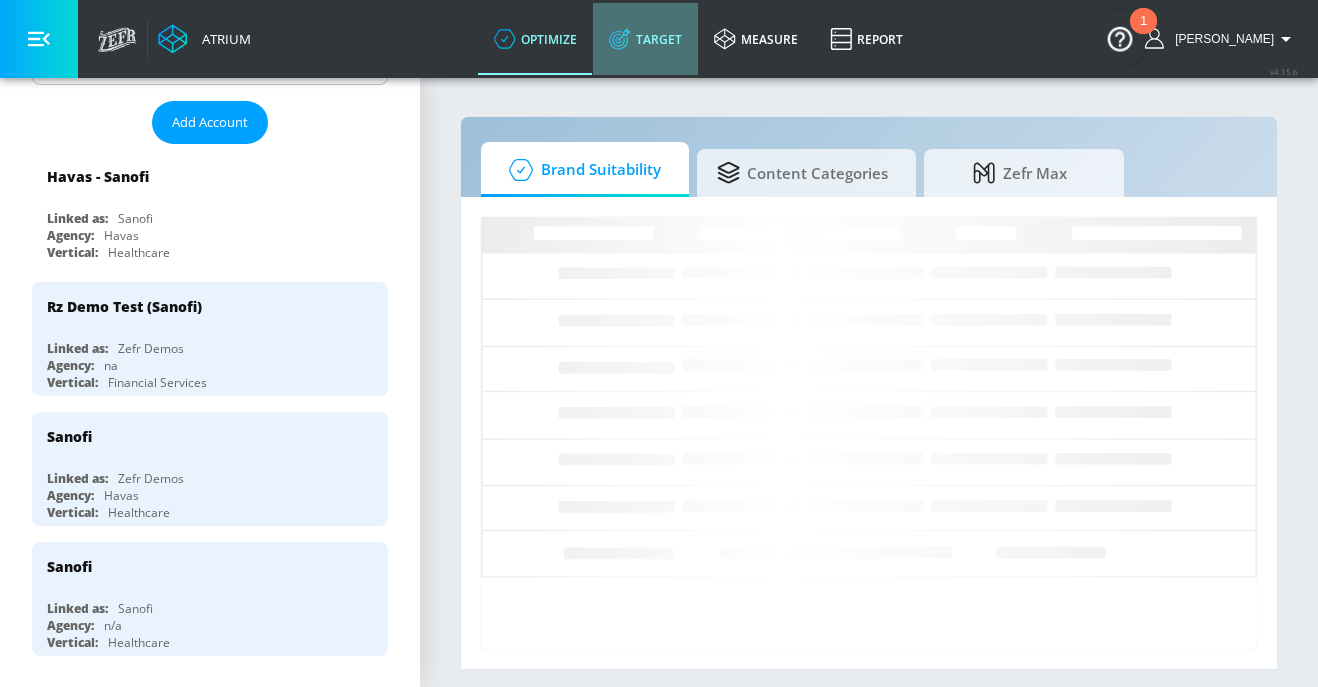 click on "Target" at bounding box center [645, 39] 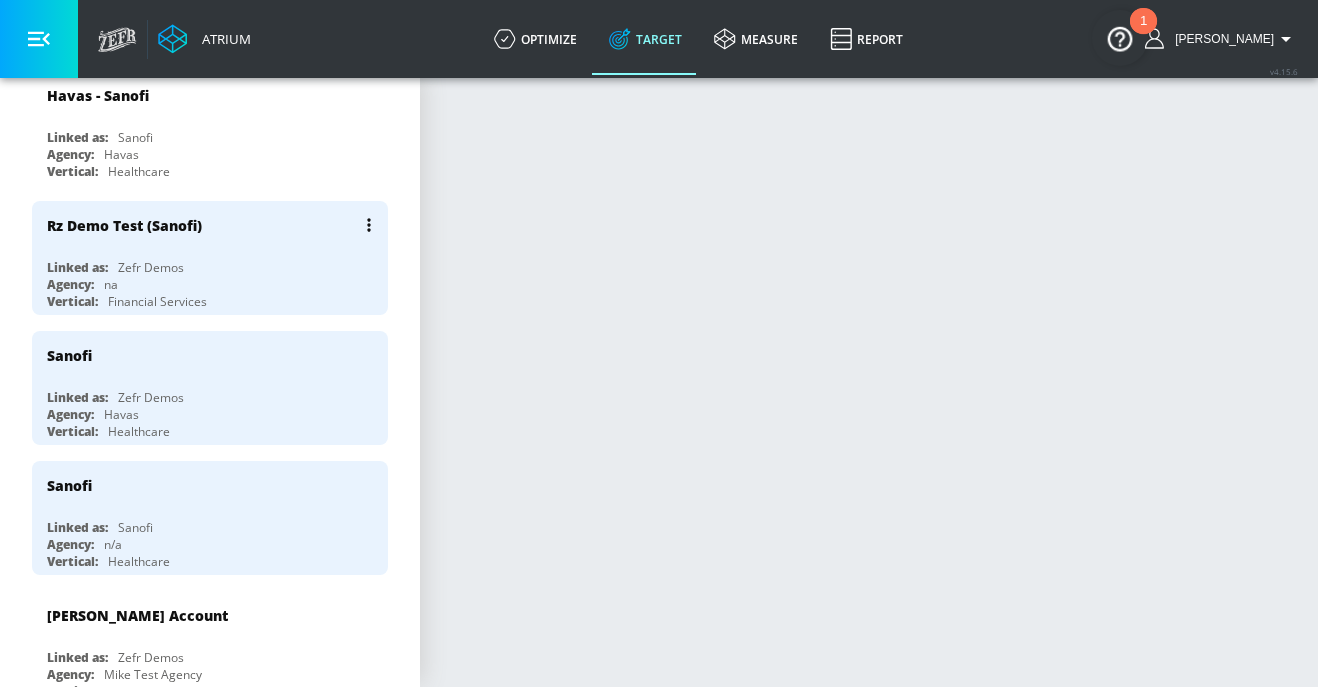 scroll, scrollTop: 354, scrollLeft: 0, axis: vertical 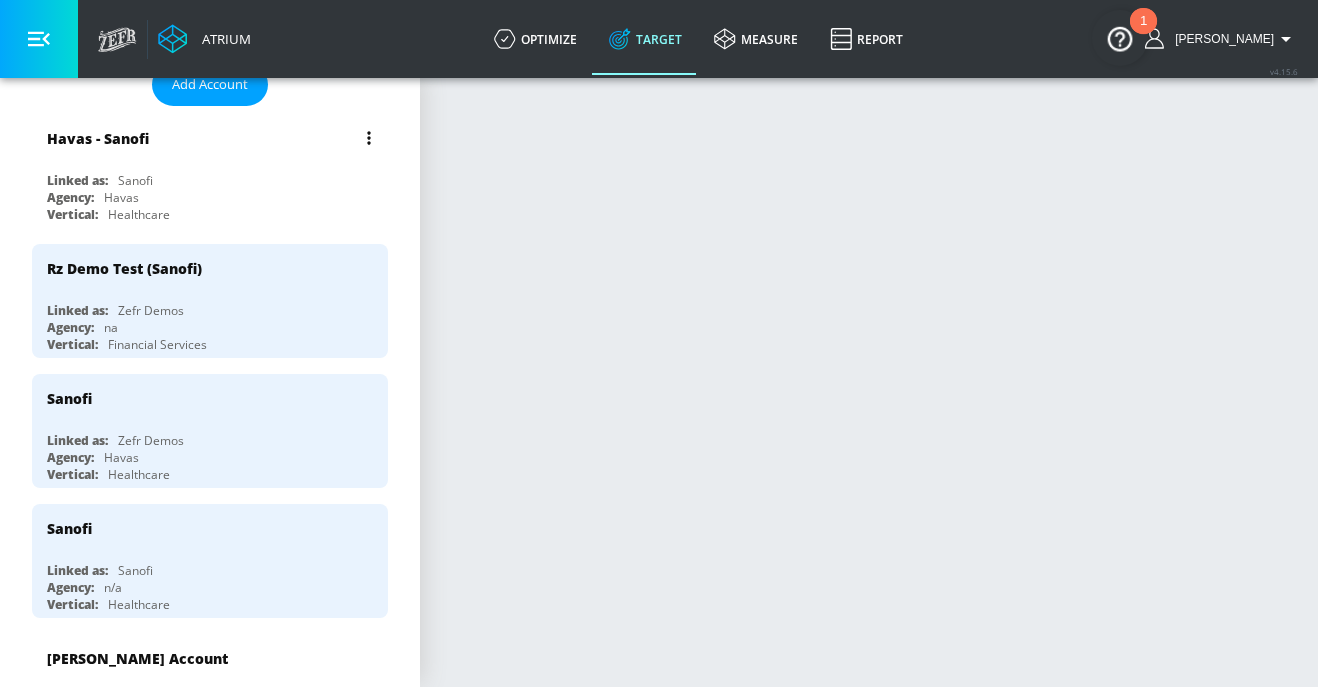 click on "Linked as: Sanofi" at bounding box center [215, 180] 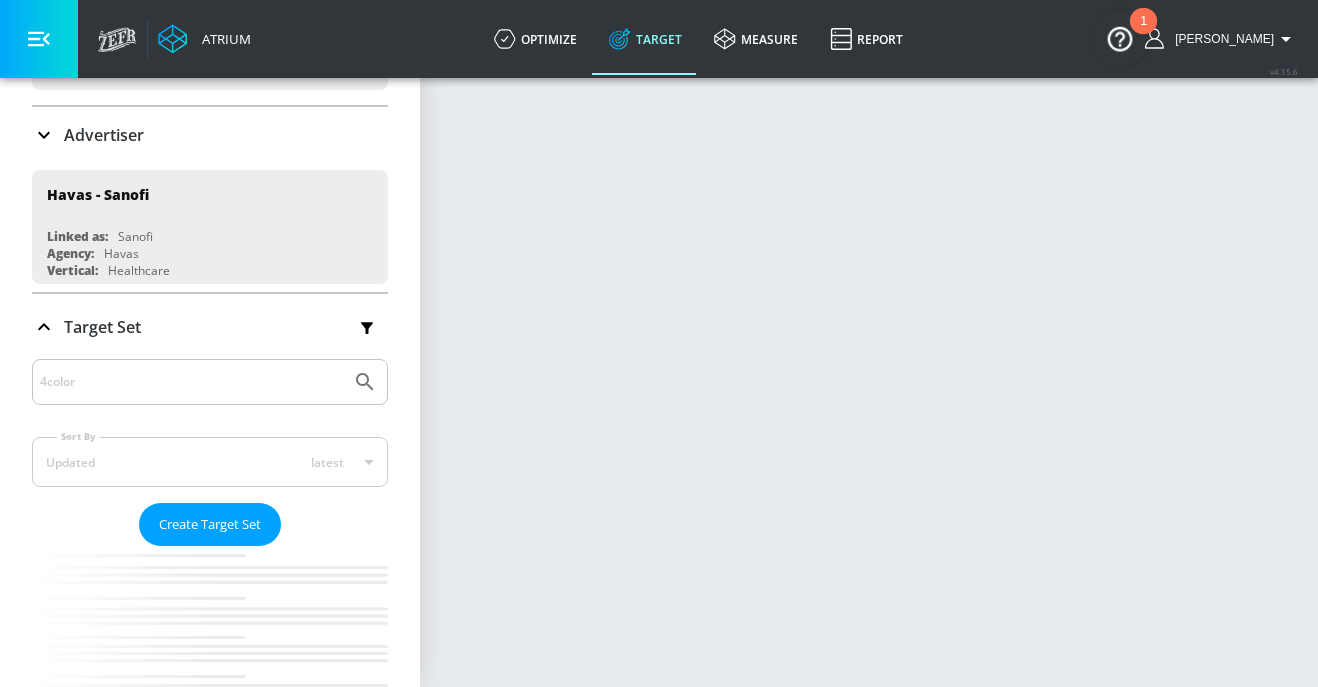scroll, scrollTop: 0, scrollLeft: 0, axis: both 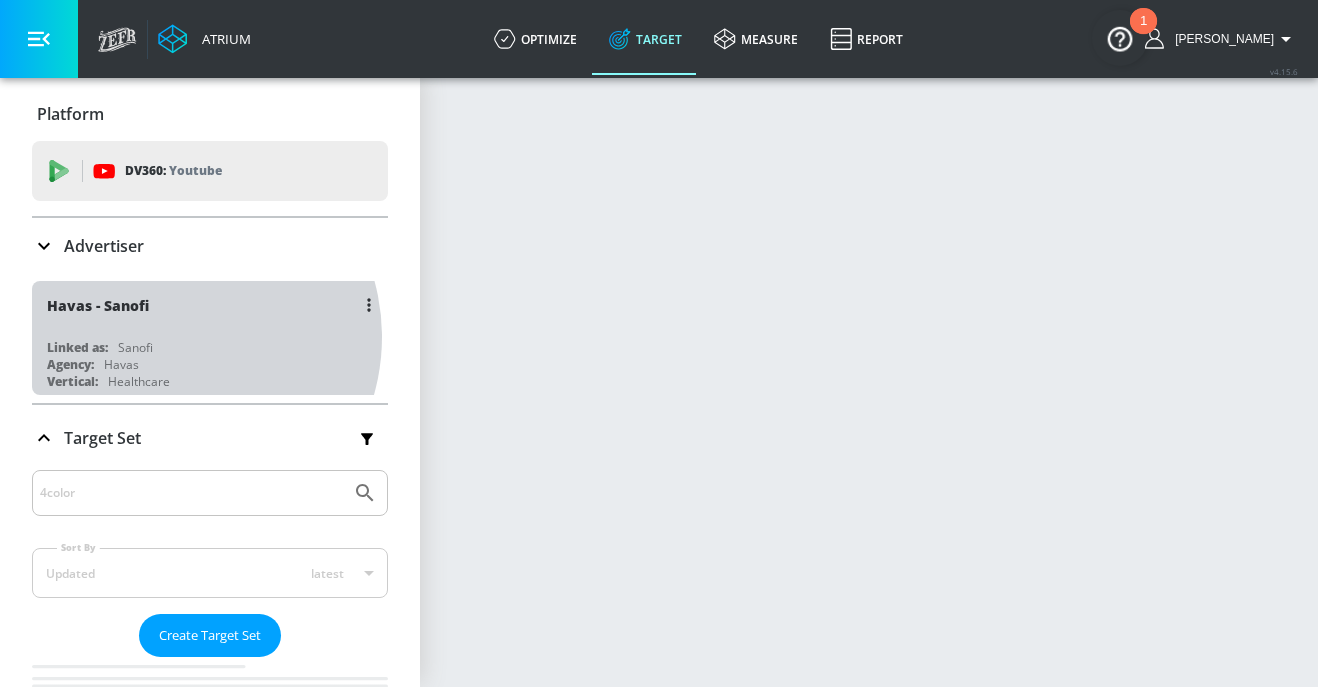 click on "Havas - Sanofi Linked as: Sanofi Agency: Havas Vertical: Healthcare" at bounding box center (210, 338) 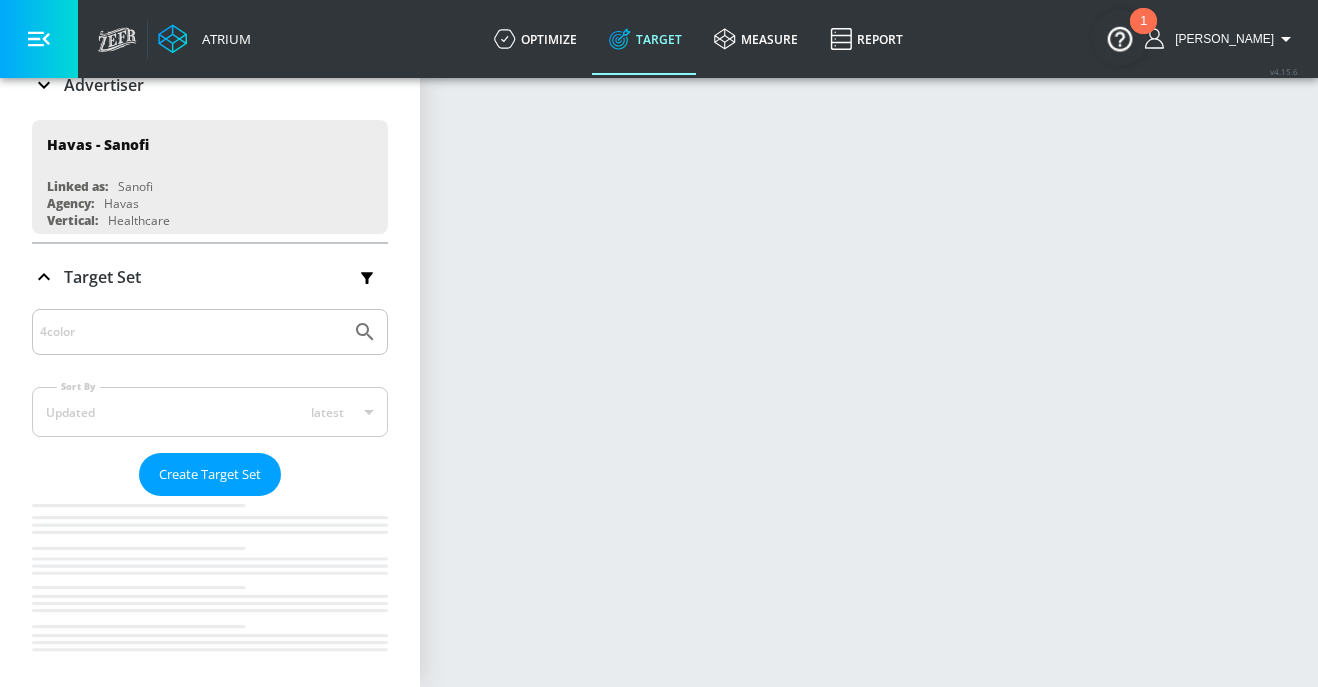 scroll, scrollTop: 70, scrollLeft: 0, axis: vertical 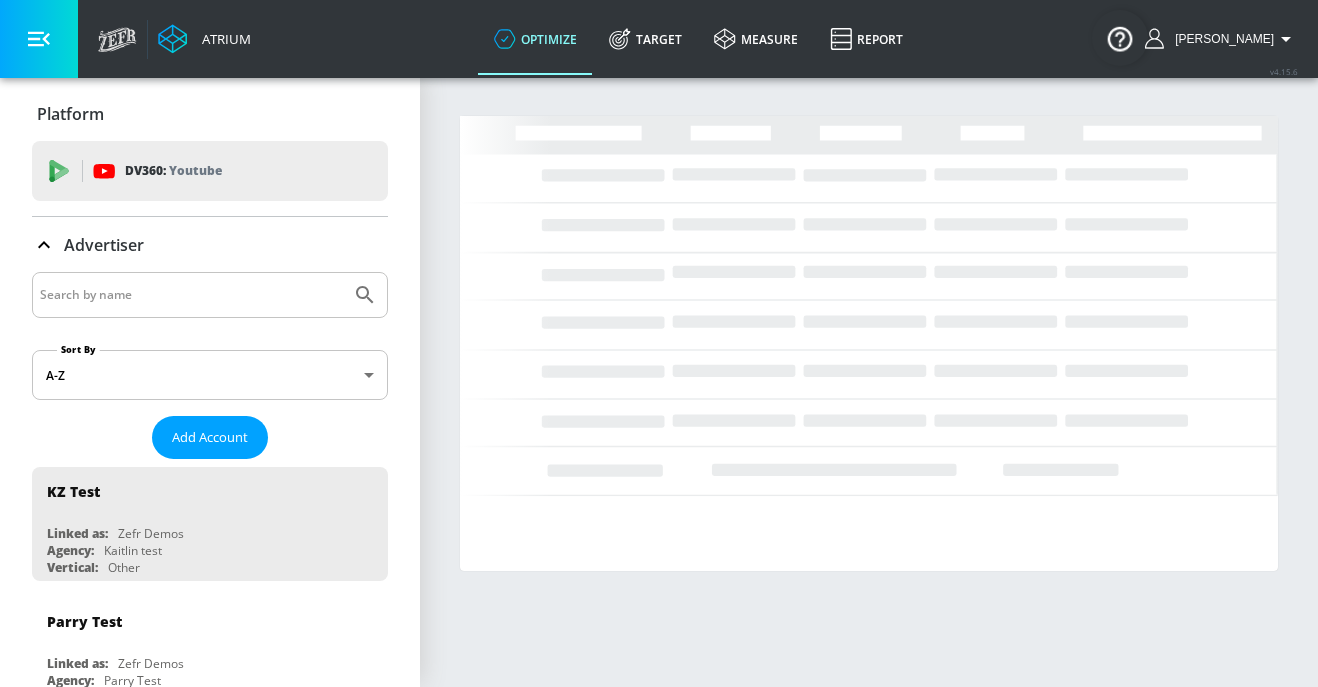 click at bounding box center [191, 295] 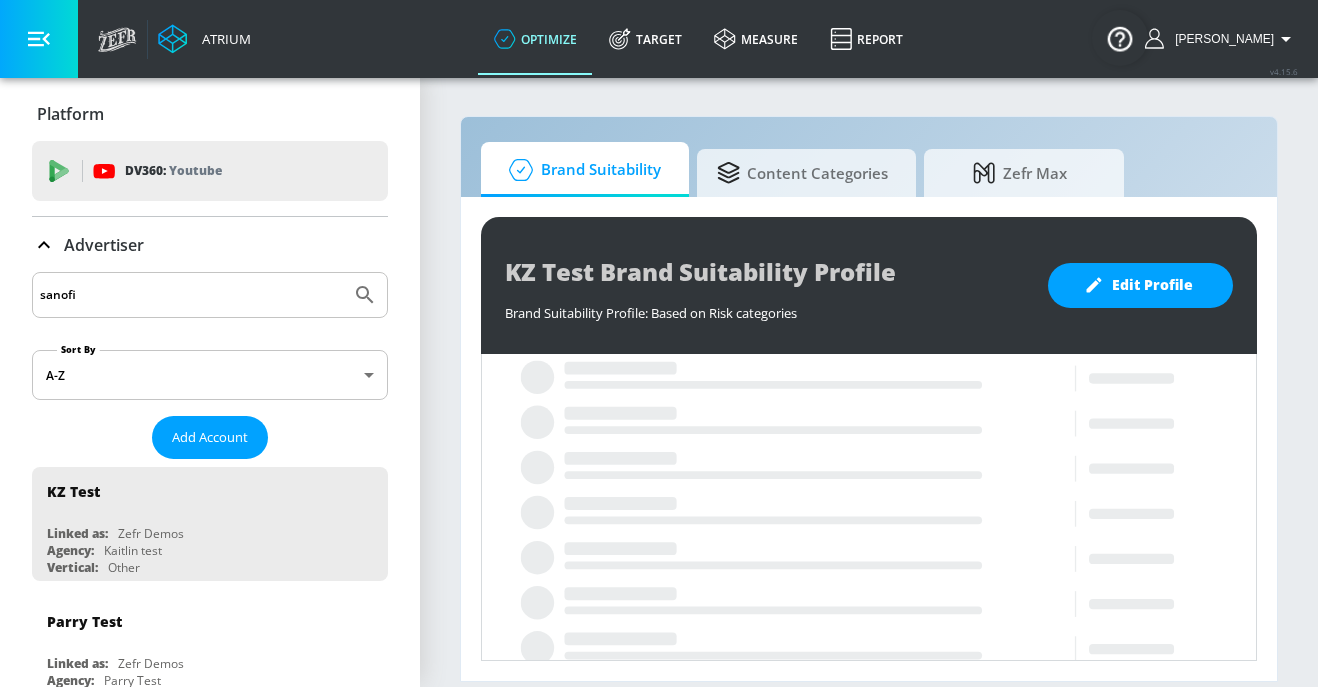 type on "sanofi" 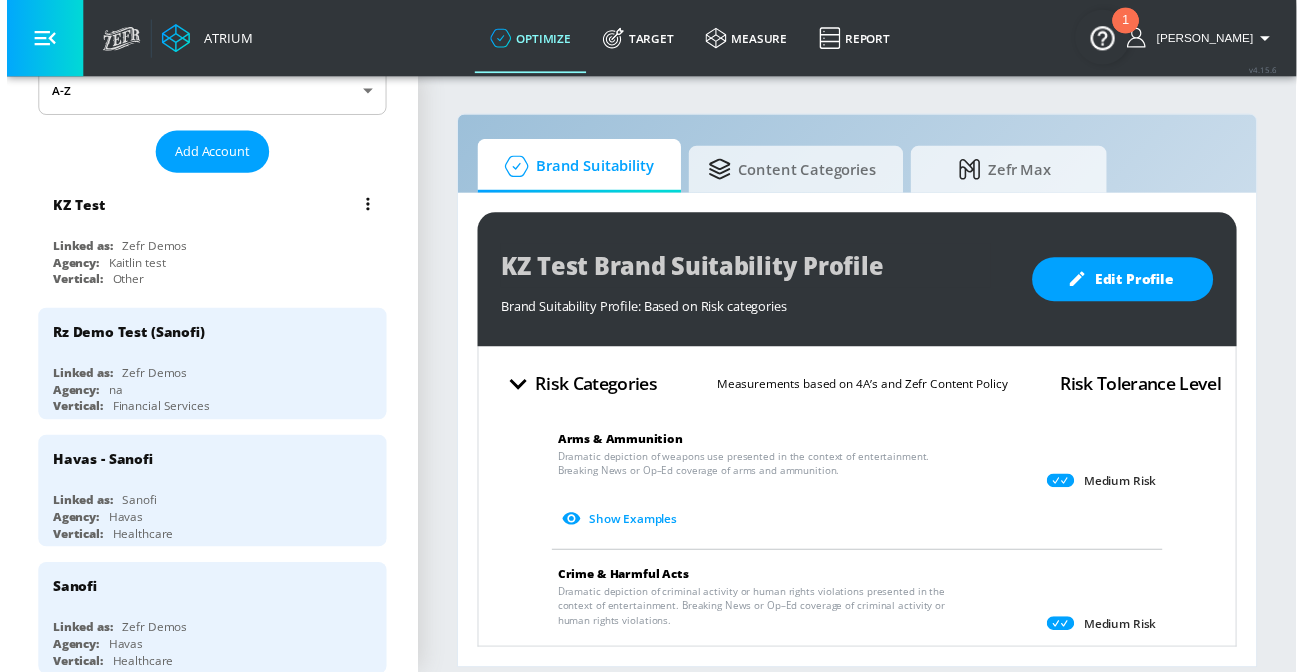 scroll, scrollTop: 312, scrollLeft: 0, axis: vertical 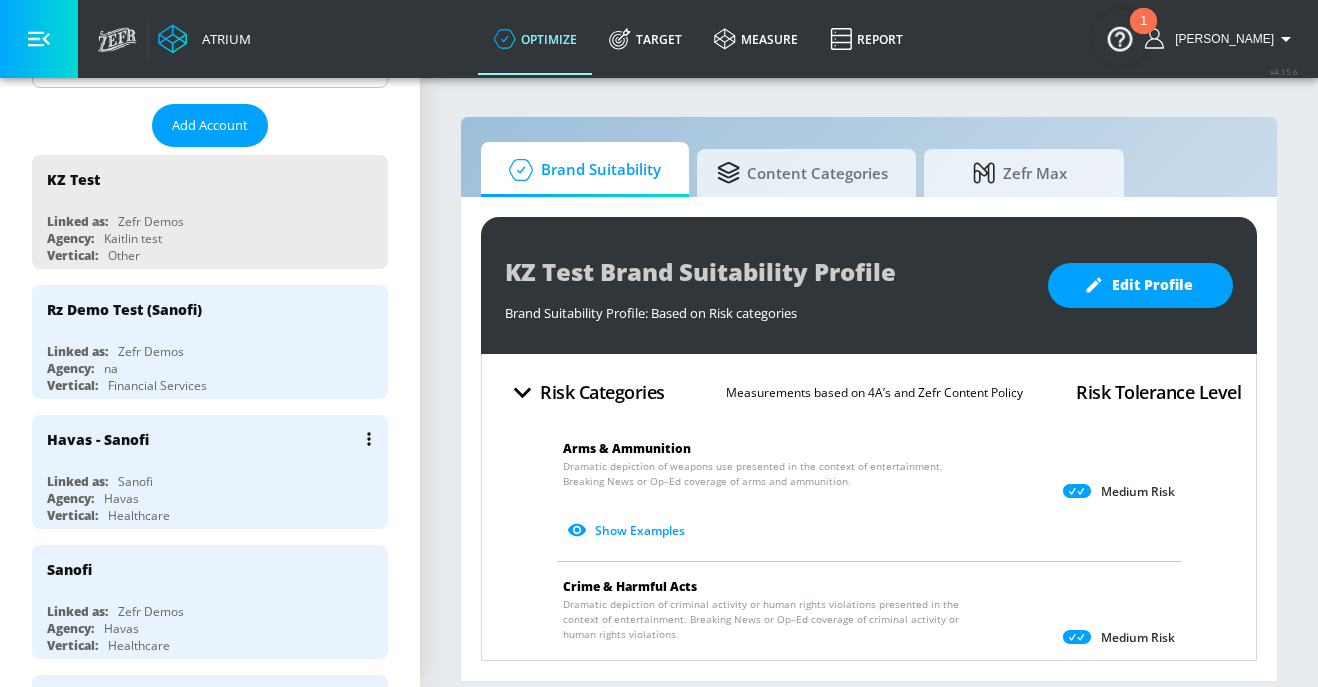 click on "Agency: Havas" at bounding box center (215, 498) 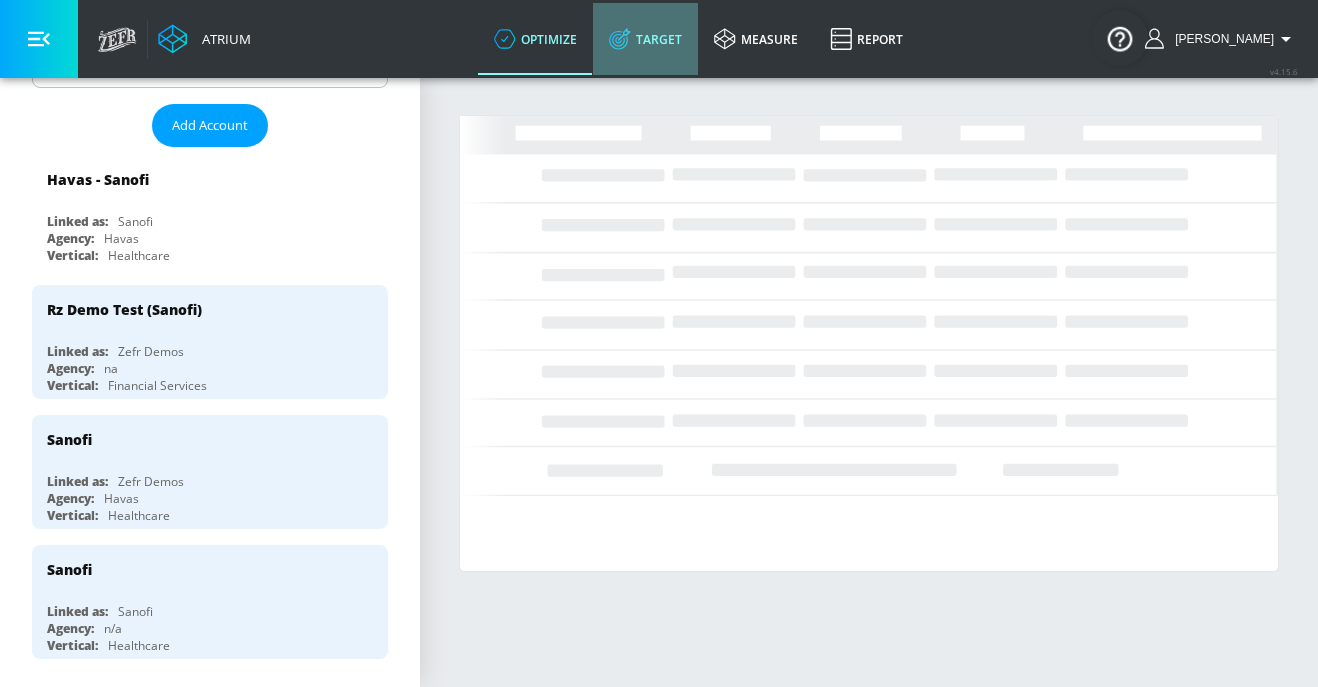 click on "Target" at bounding box center [645, 39] 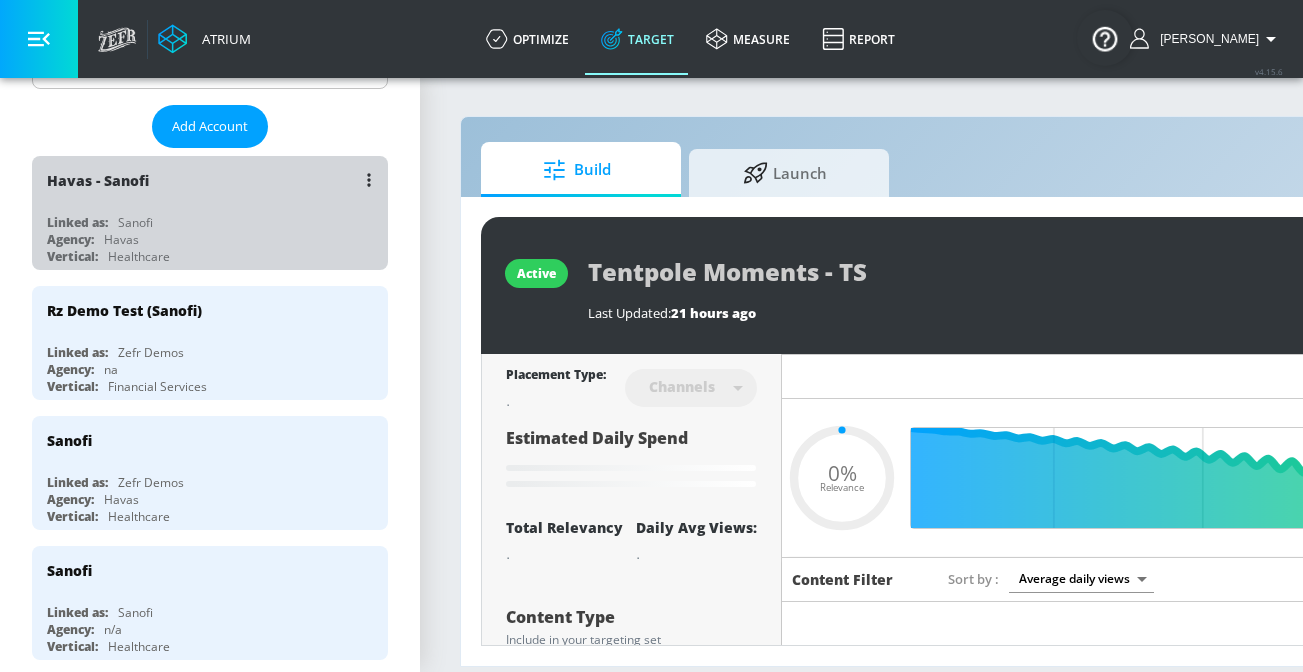 click on "Linked as: Sanofi" at bounding box center [215, 222] 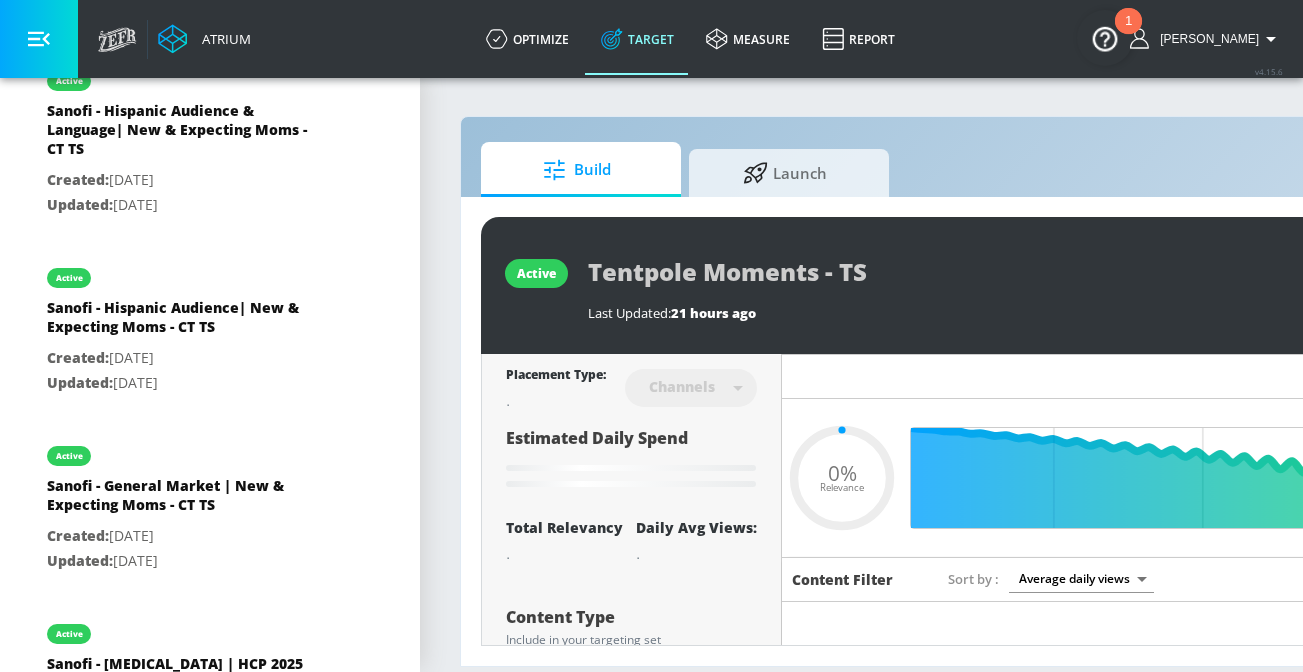 scroll, scrollTop: 1833, scrollLeft: 0, axis: vertical 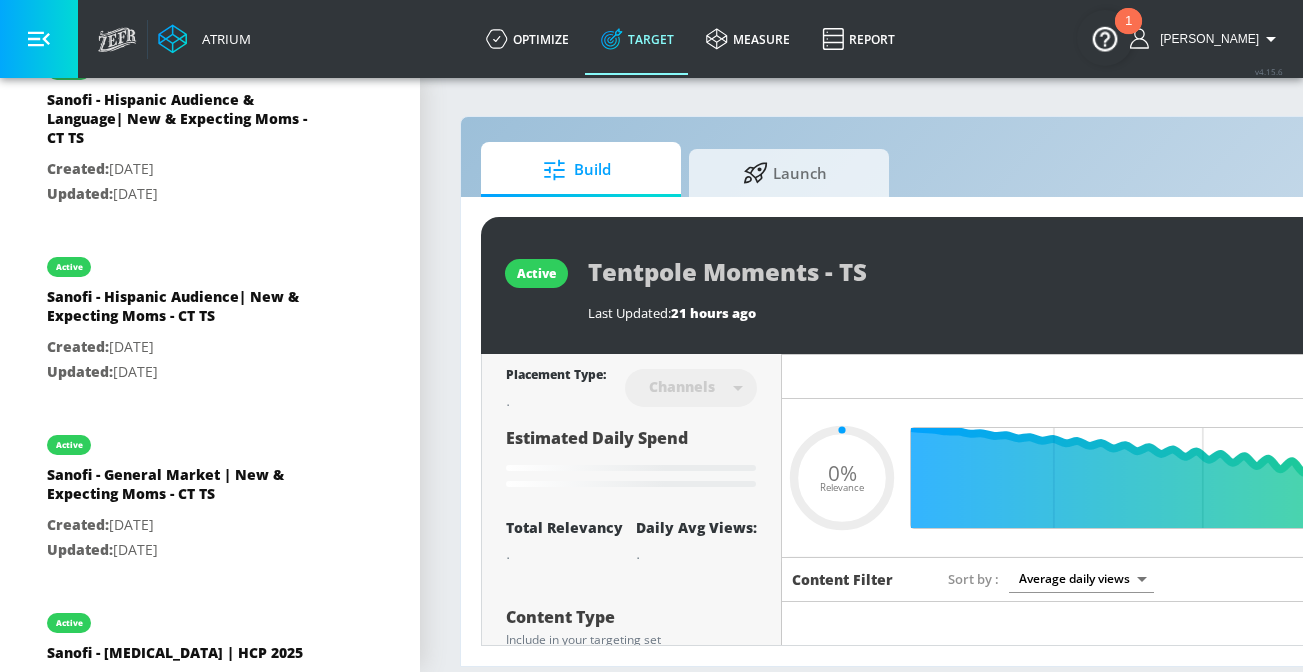 type on "0.6" 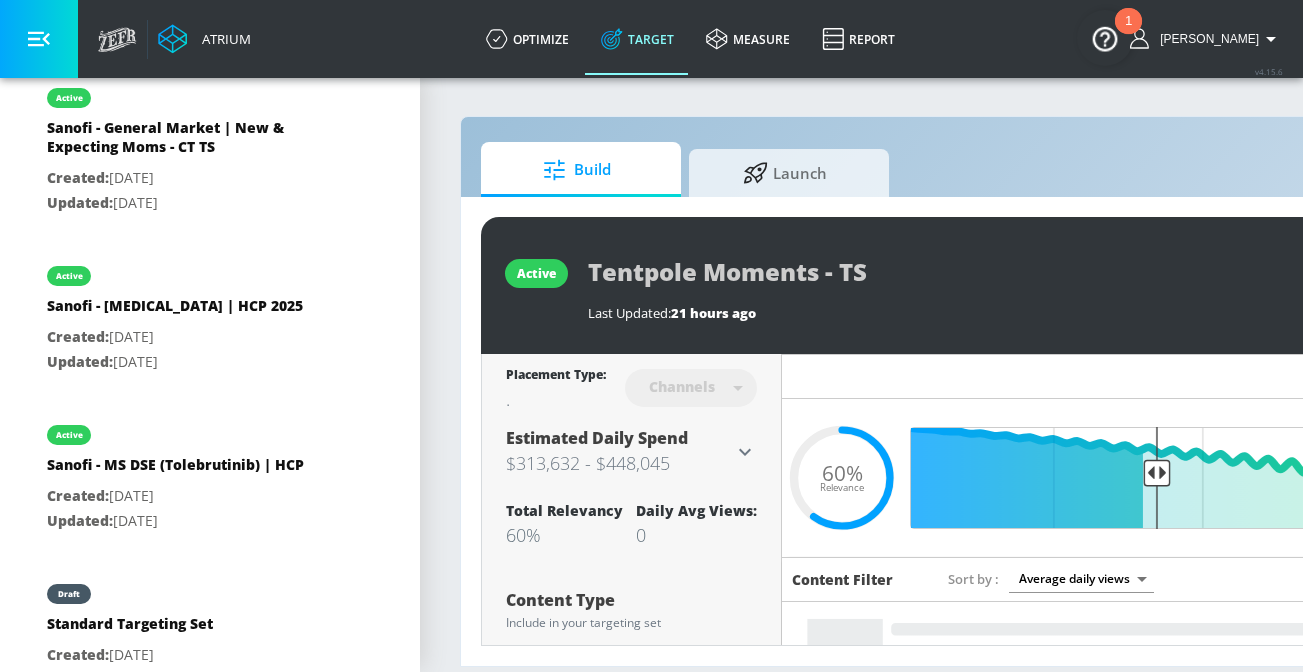 scroll, scrollTop: 2250, scrollLeft: 0, axis: vertical 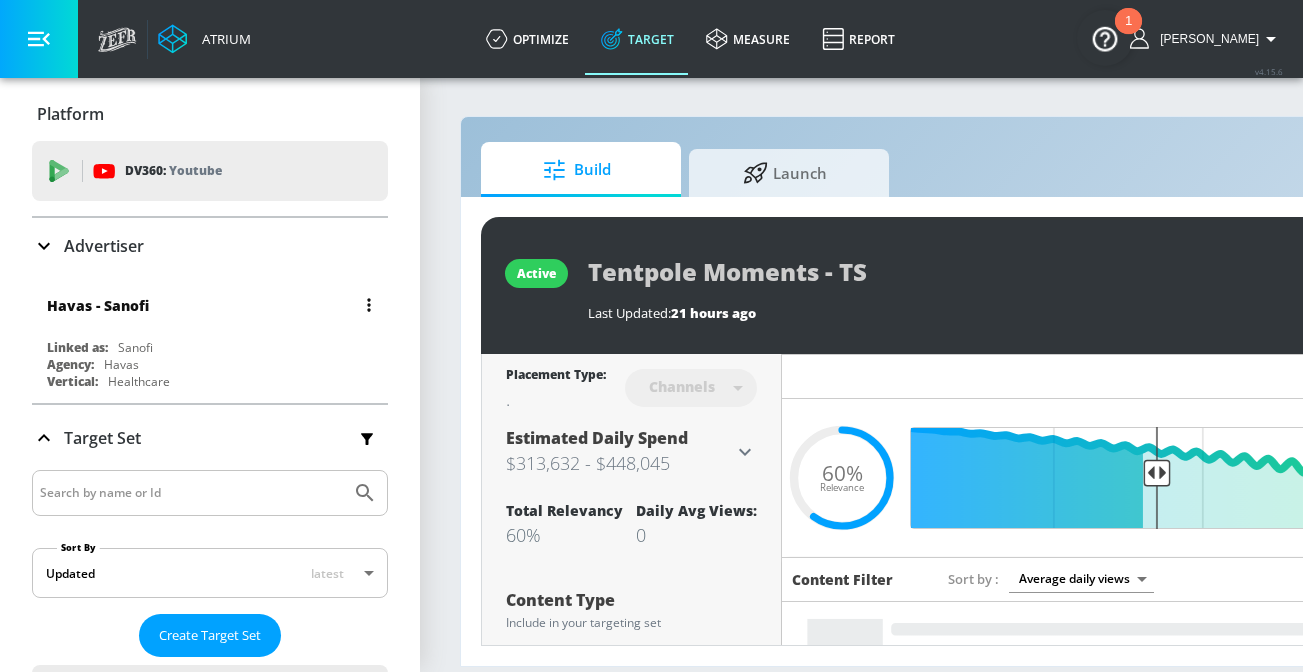 click on "Havas - Sanofi Linked as: Sanofi Agency: Havas Vertical: Healthcare" at bounding box center [210, 338] 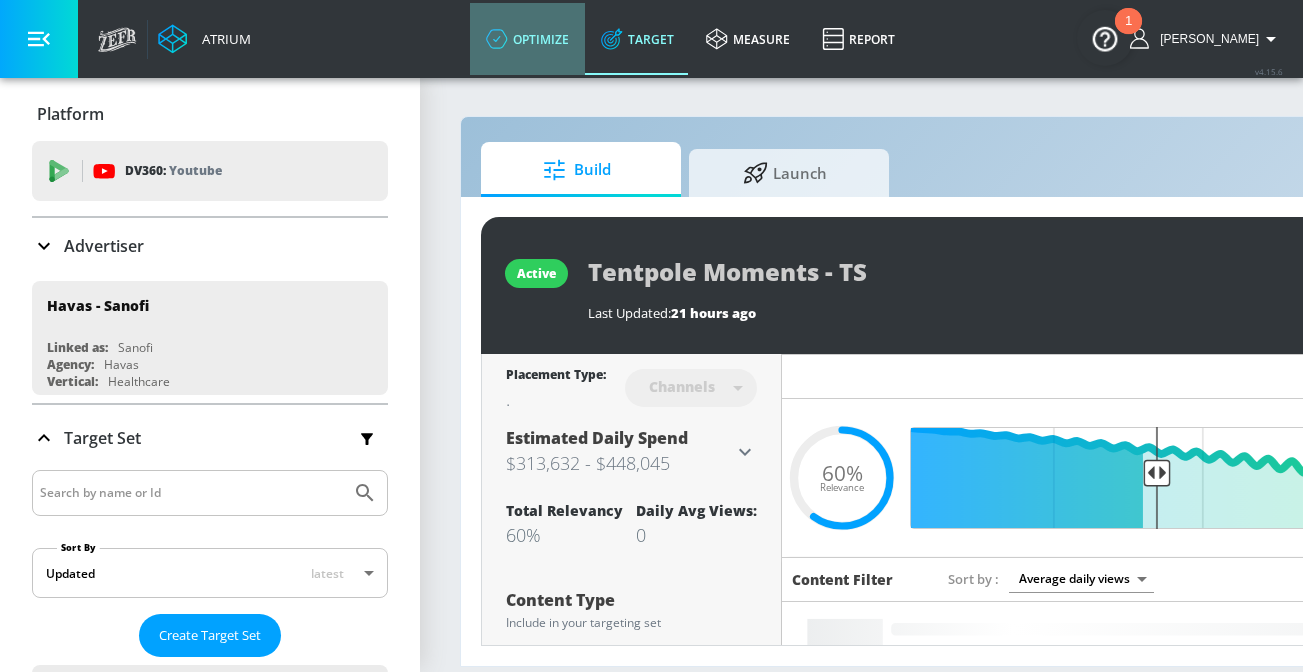 click on "optimize" at bounding box center [527, 39] 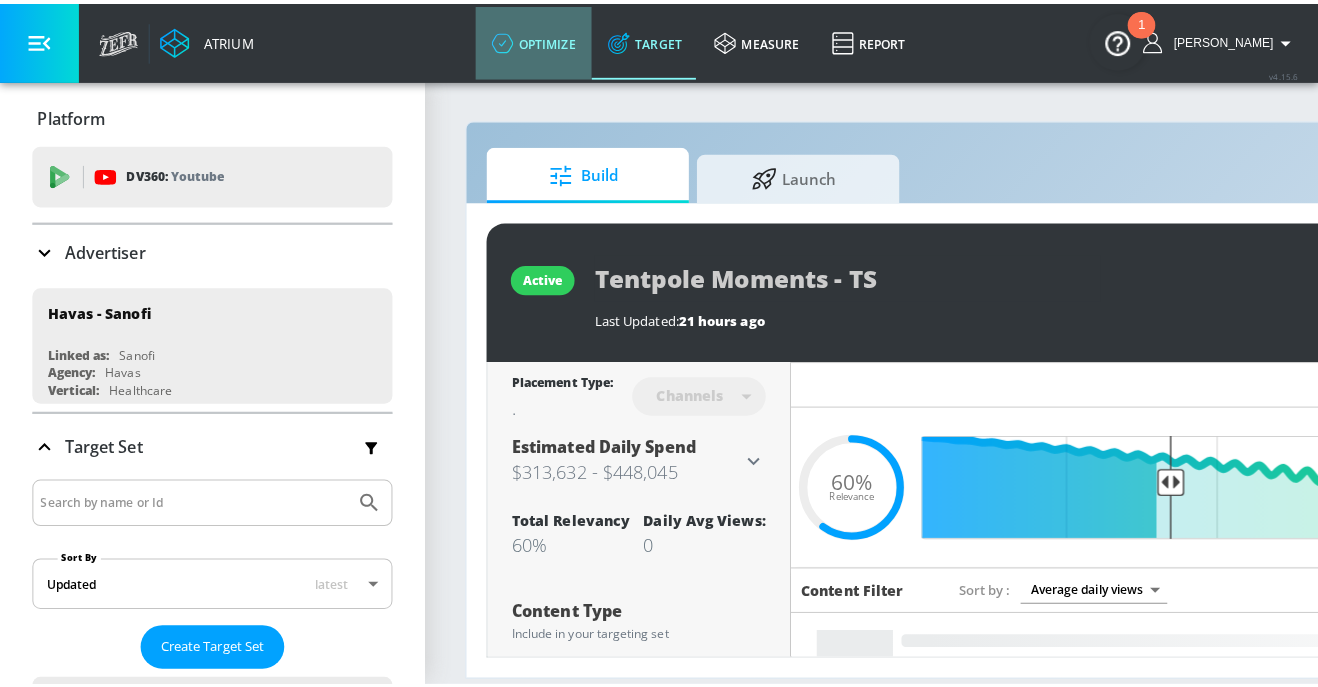 scroll, scrollTop: 0, scrollLeft: 0, axis: both 